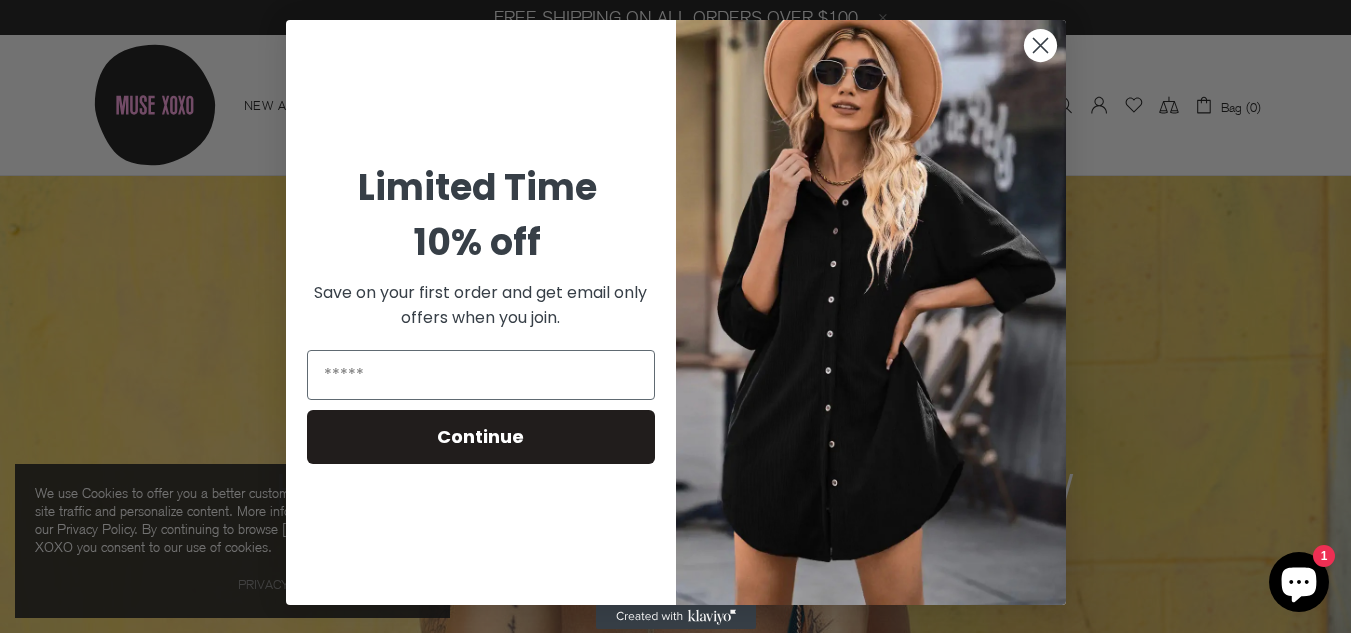 scroll, scrollTop: 0, scrollLeft: 0, axis: both 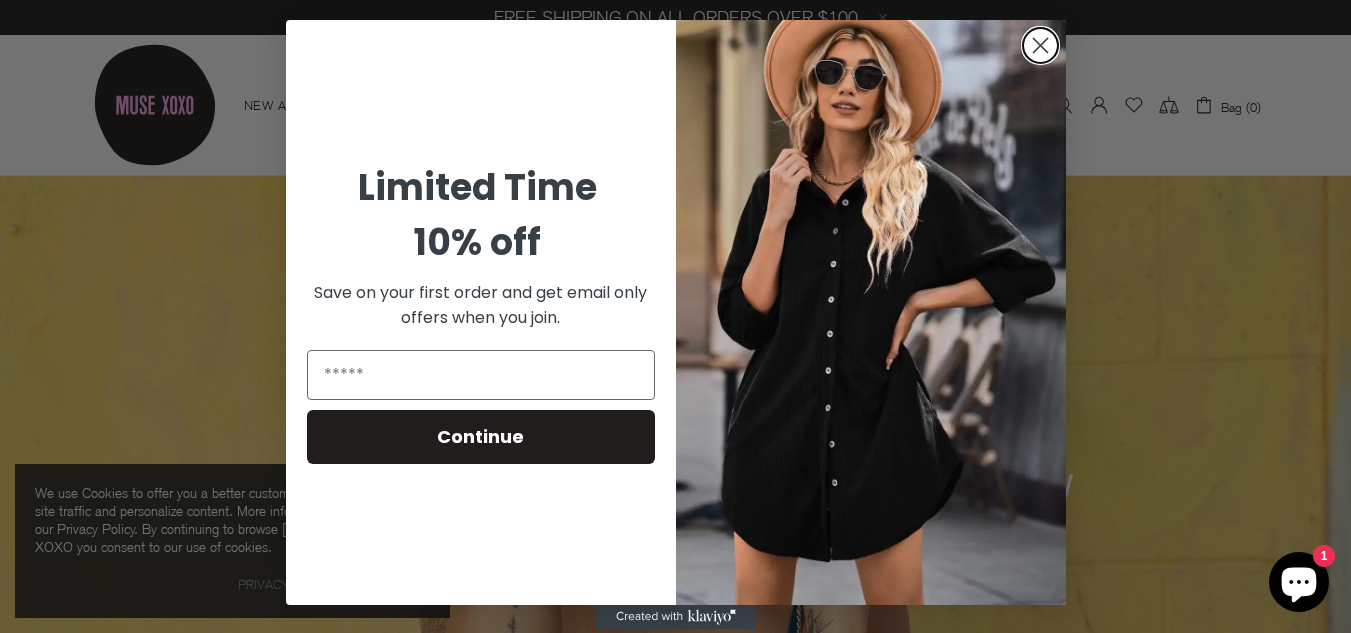 click 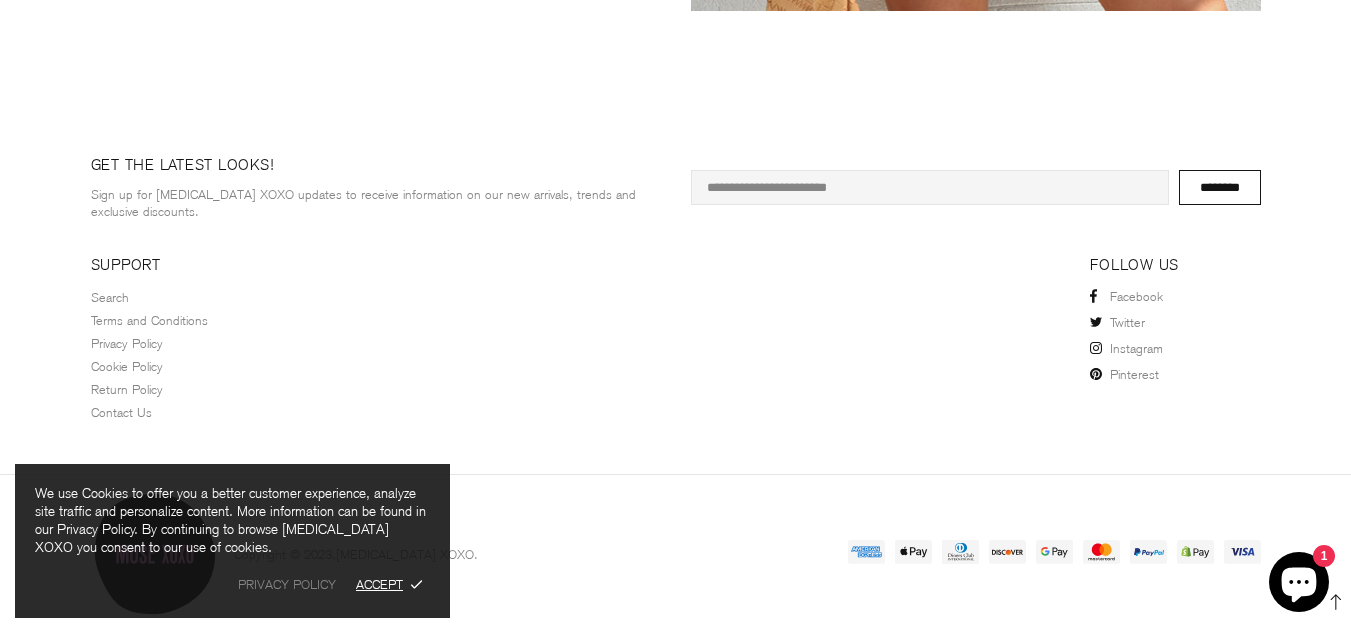 scroll, scrollTop: 2416, scrollLeft: 0, axis: vertical 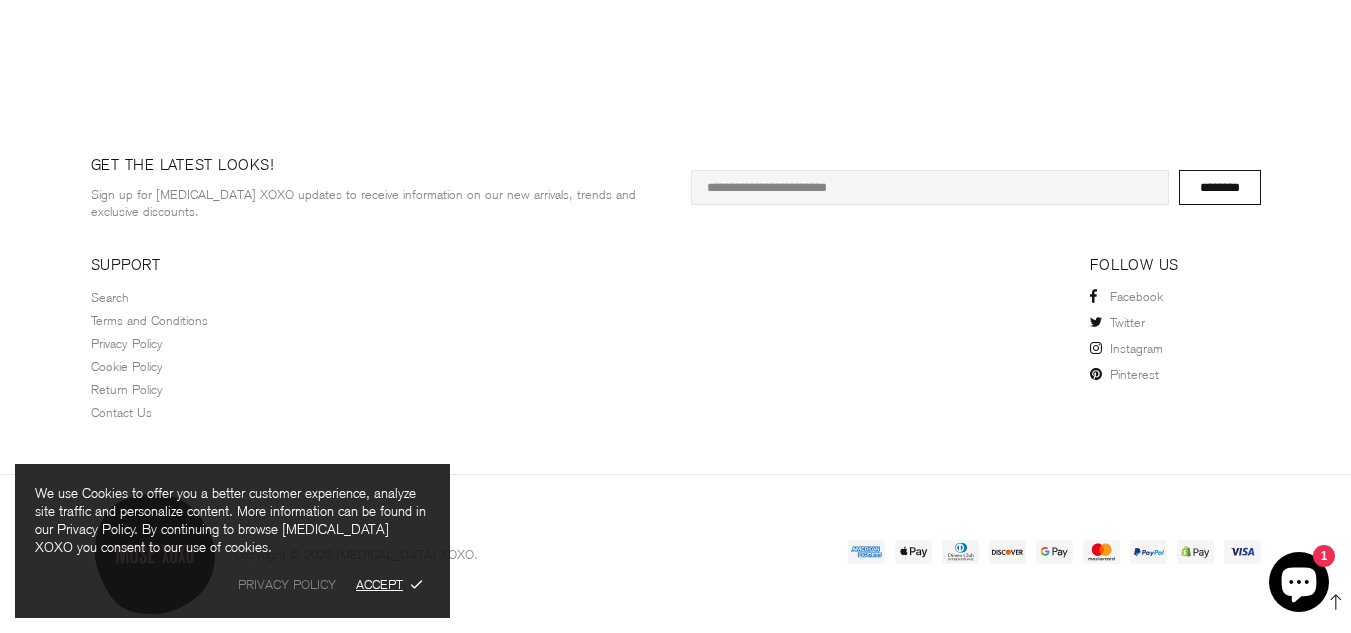 click on "GET THE LATEST LOOKS! Sign up for Muse XOXO updates to receive information on our new arrivals, trends and exclusive discounts.
********
Support
Search Terms and Conditions Privacy Policy Cookie Policy Return Policy Contact Us" at bounding box center (675, 287) 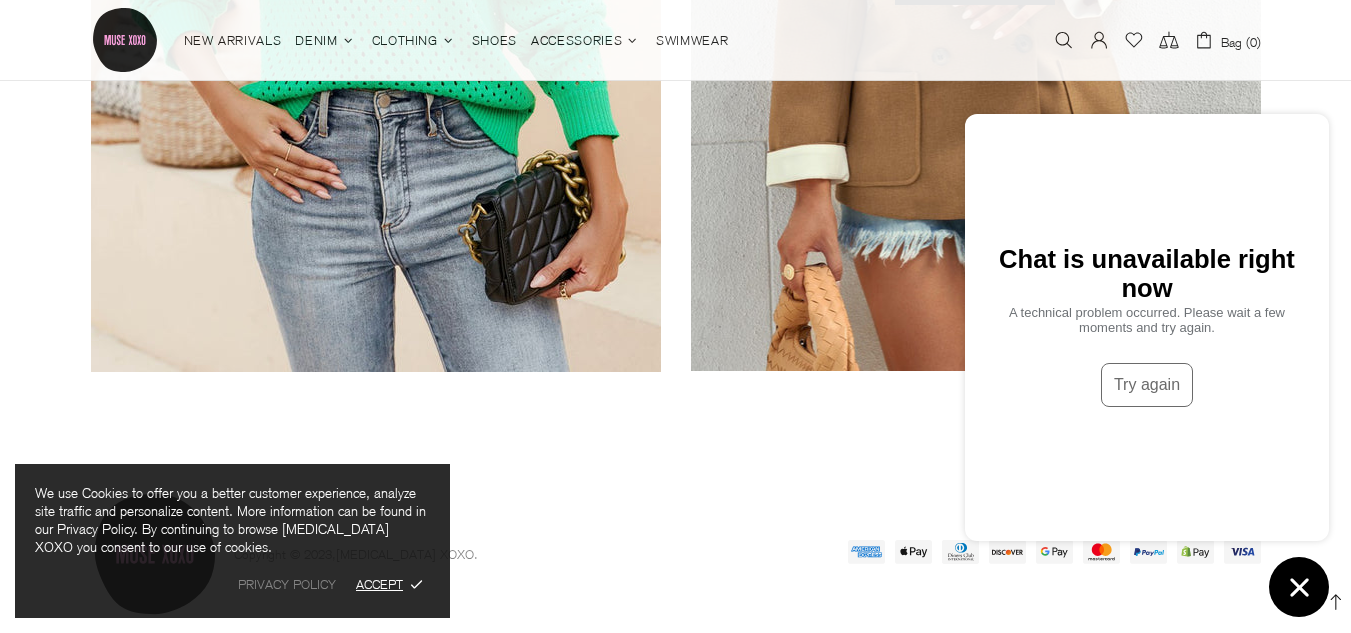 scroll, scrollTop: 2416, scrollLeft: 0, axis: vertical 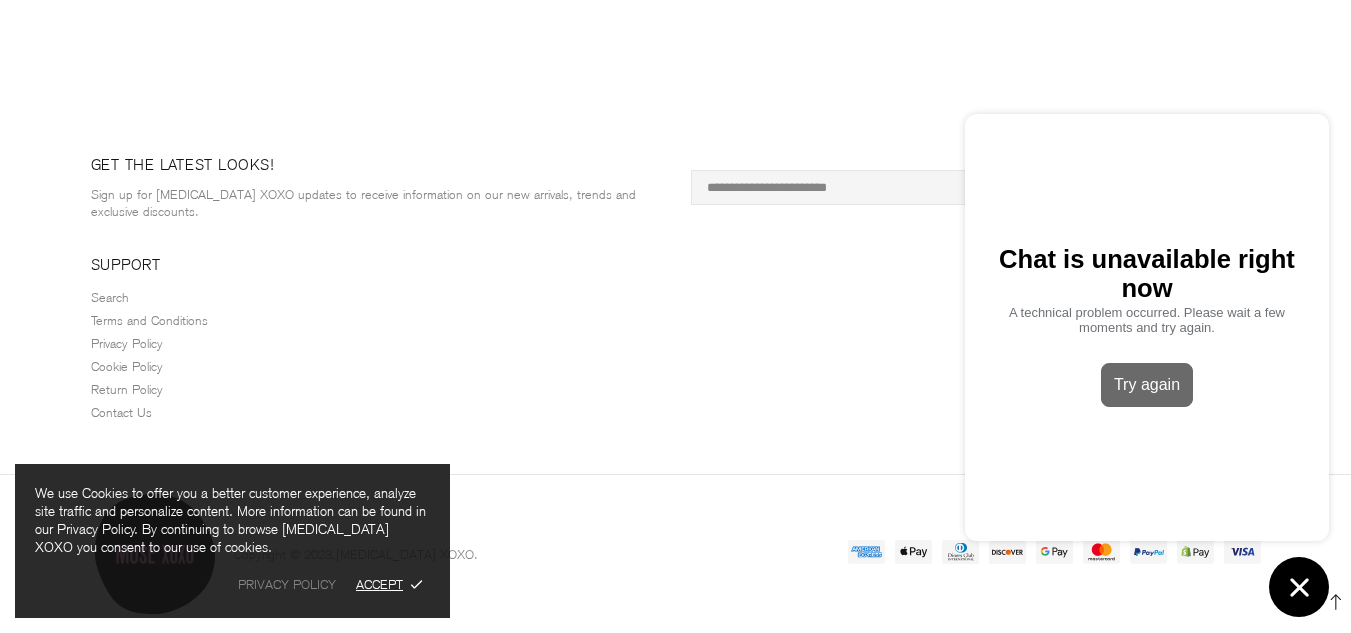 click on "Try again" at bounding box center (1147, 385) 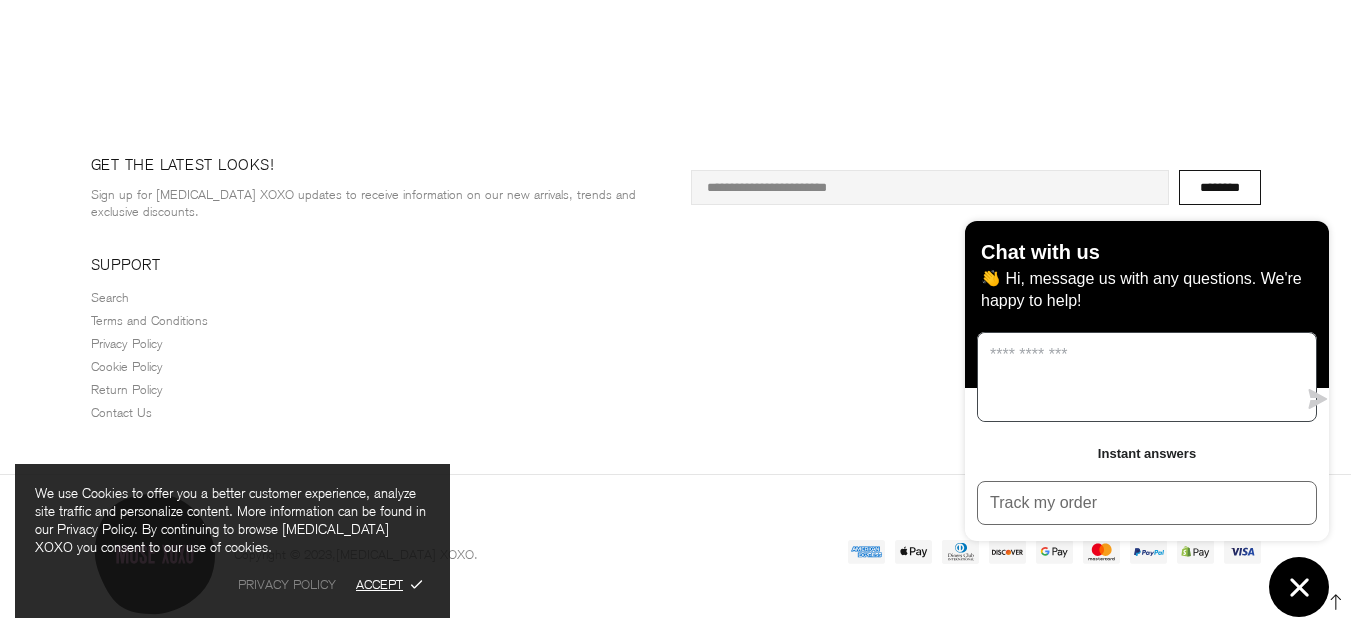 click at bounding box center (1137, 377) 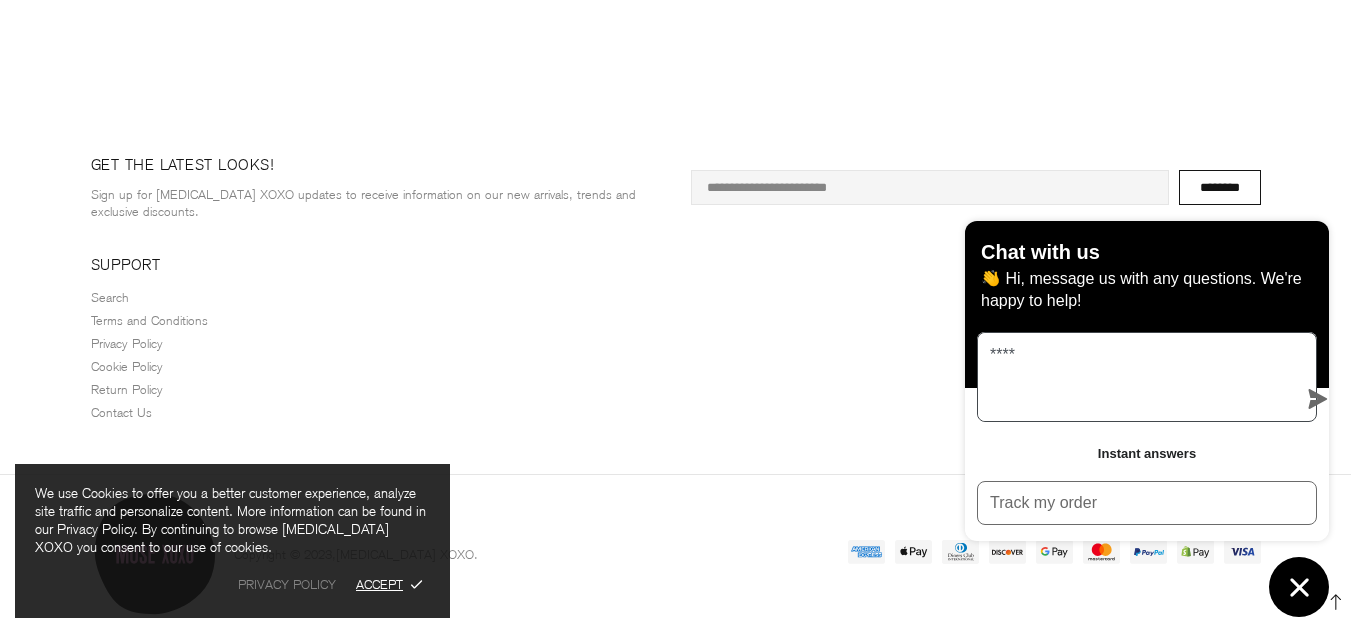 type on "*****" 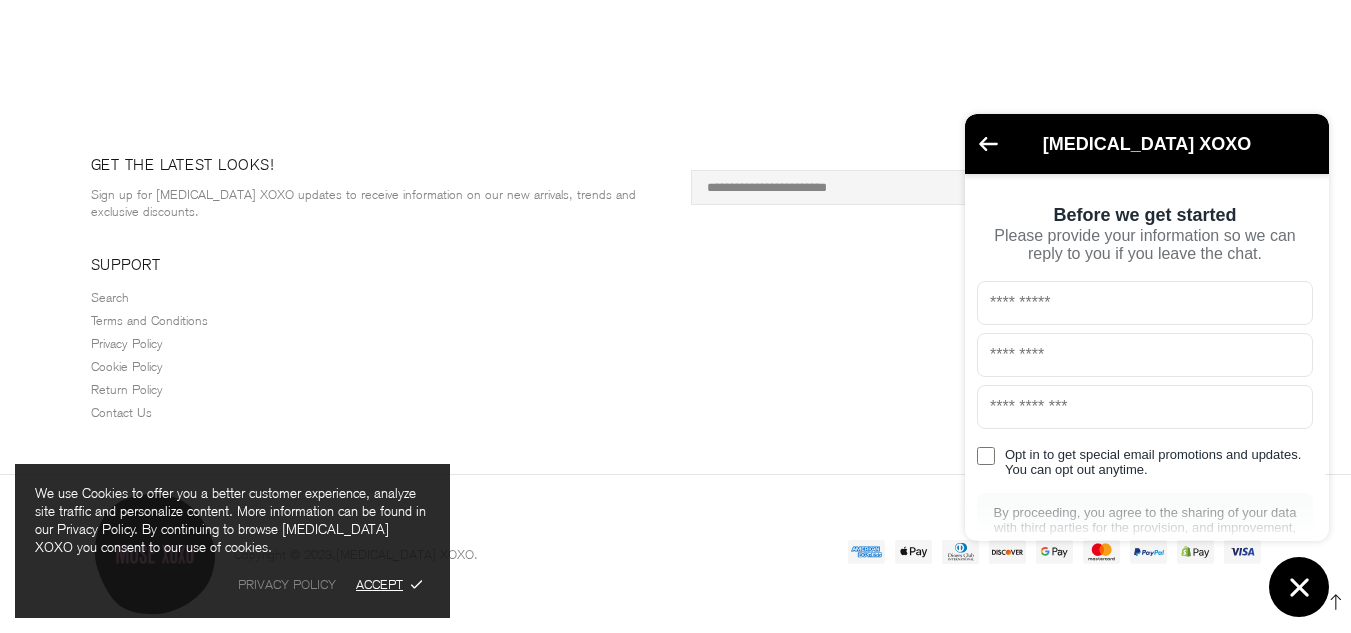 click at bounding box center [1145, 303] 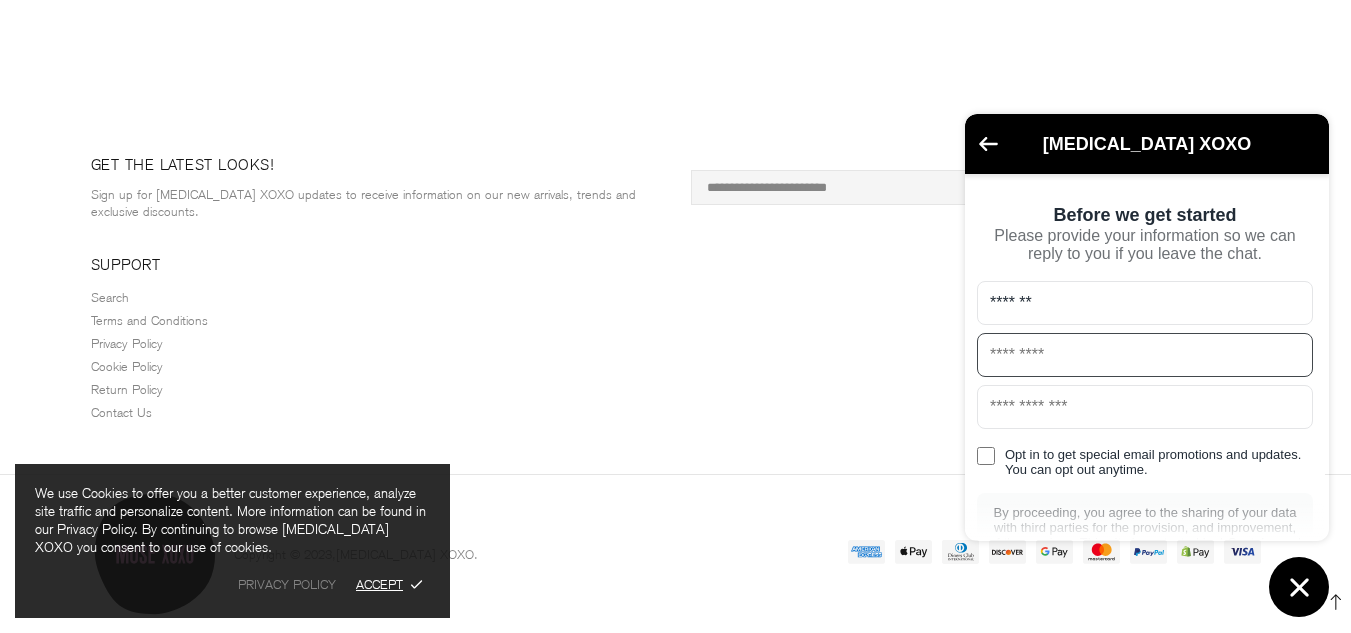 type on "******" 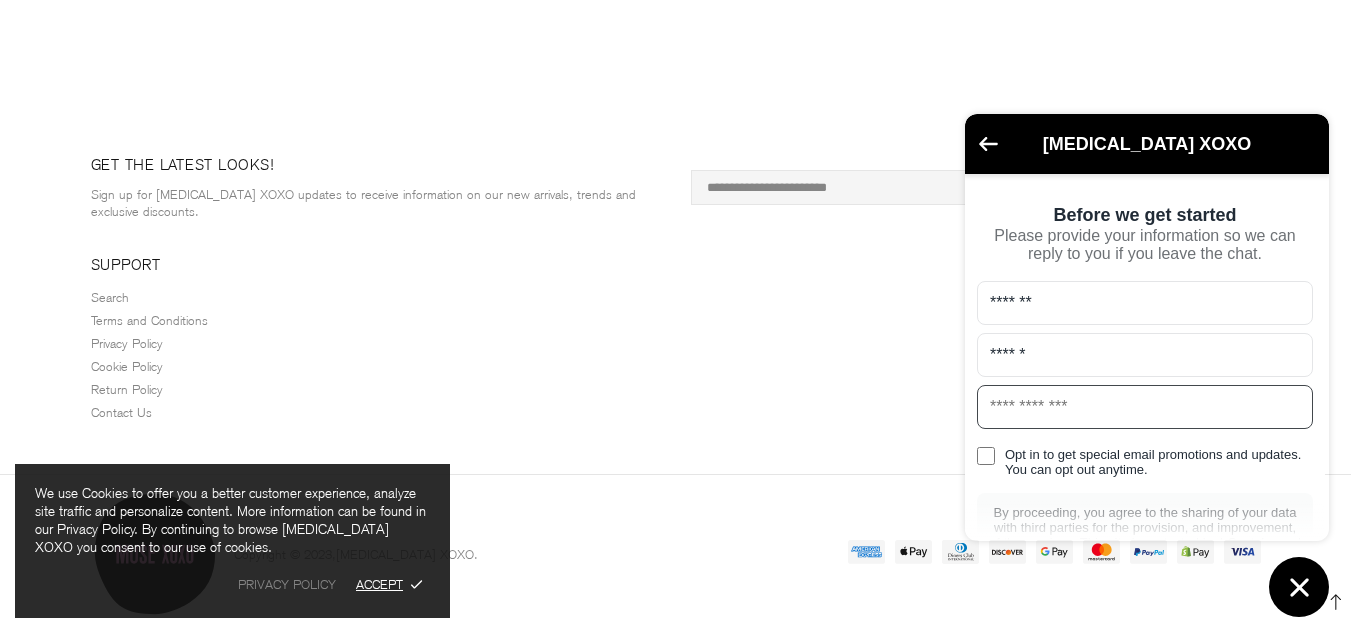 type on "**********" 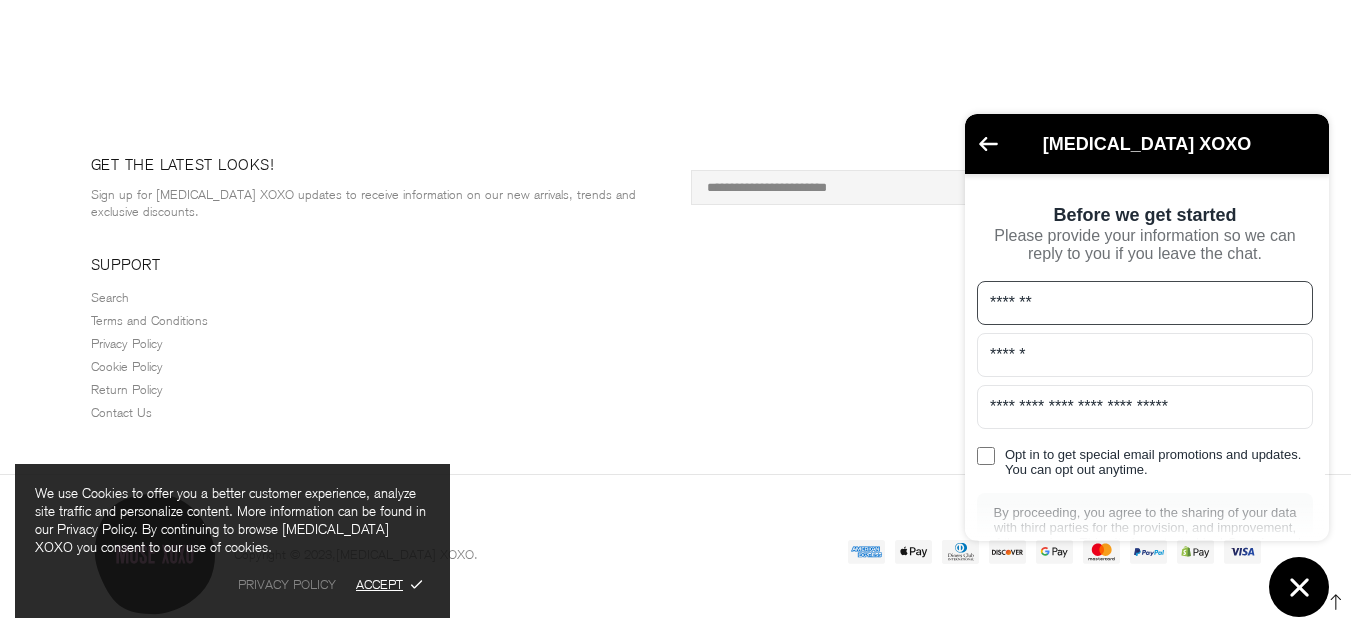 scroll, scrollTop: 128, scrollLeft: 0, axis: vertical 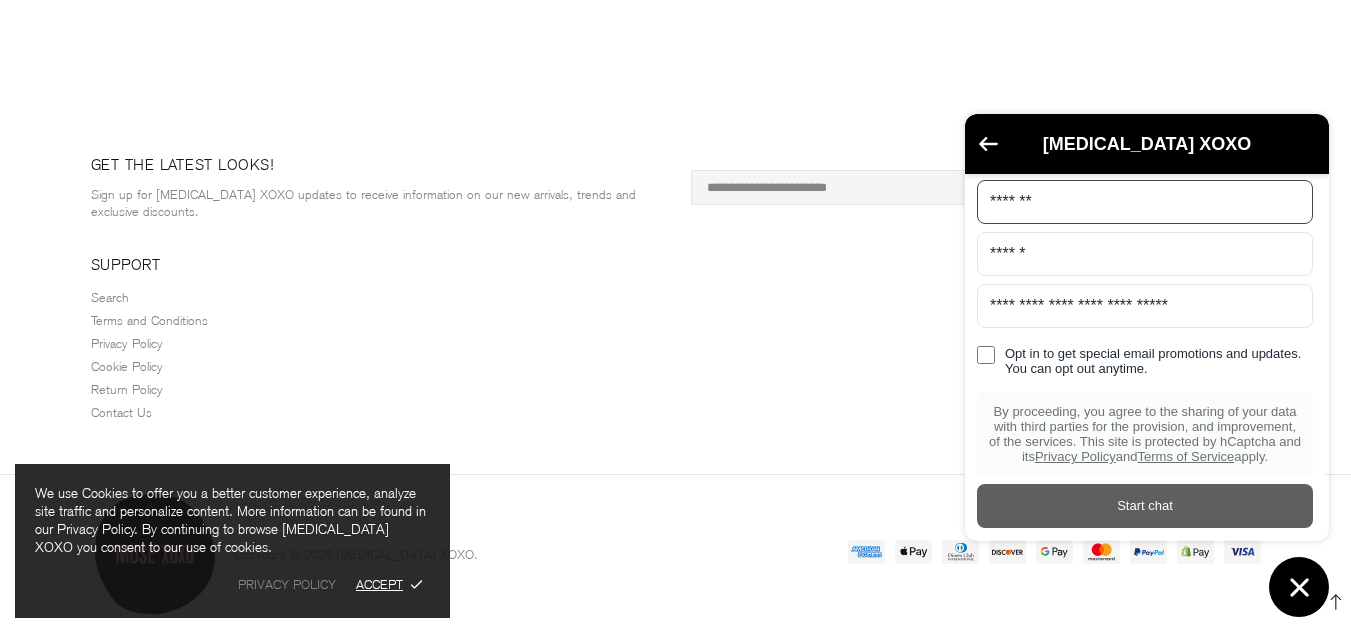 click on "Start chat" at bounding box center [1145, 506] 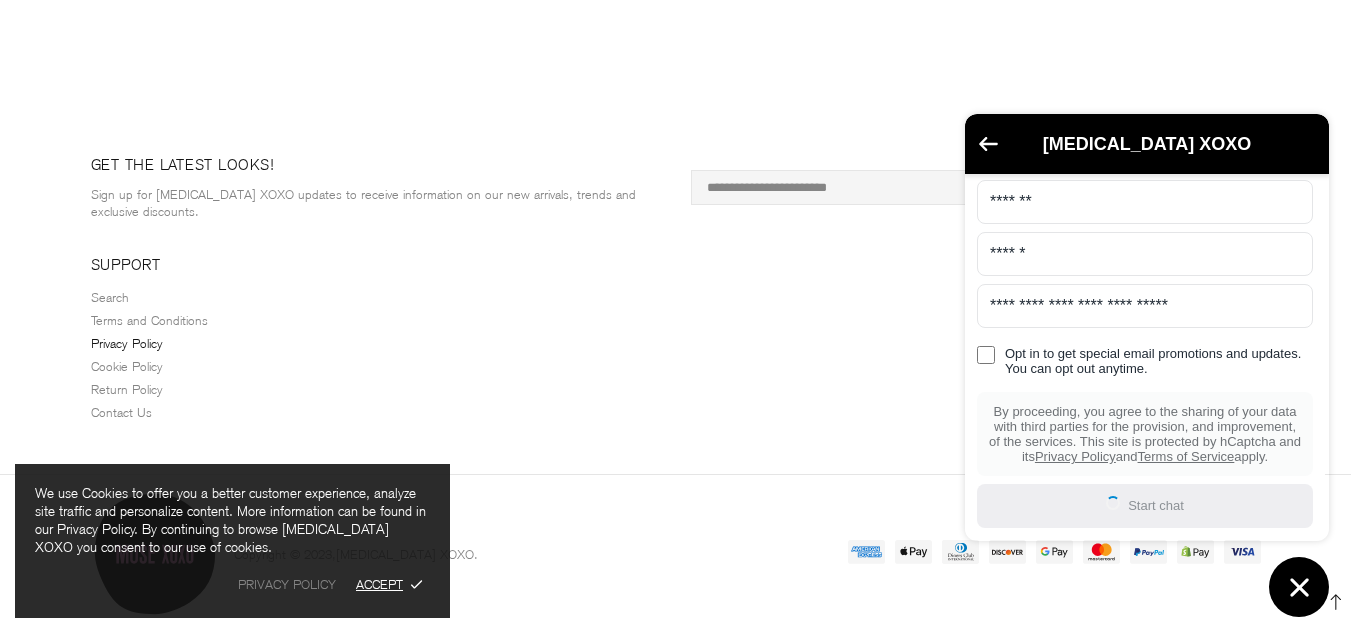click on "Privacy Policy" at bounding box center [127, 343] 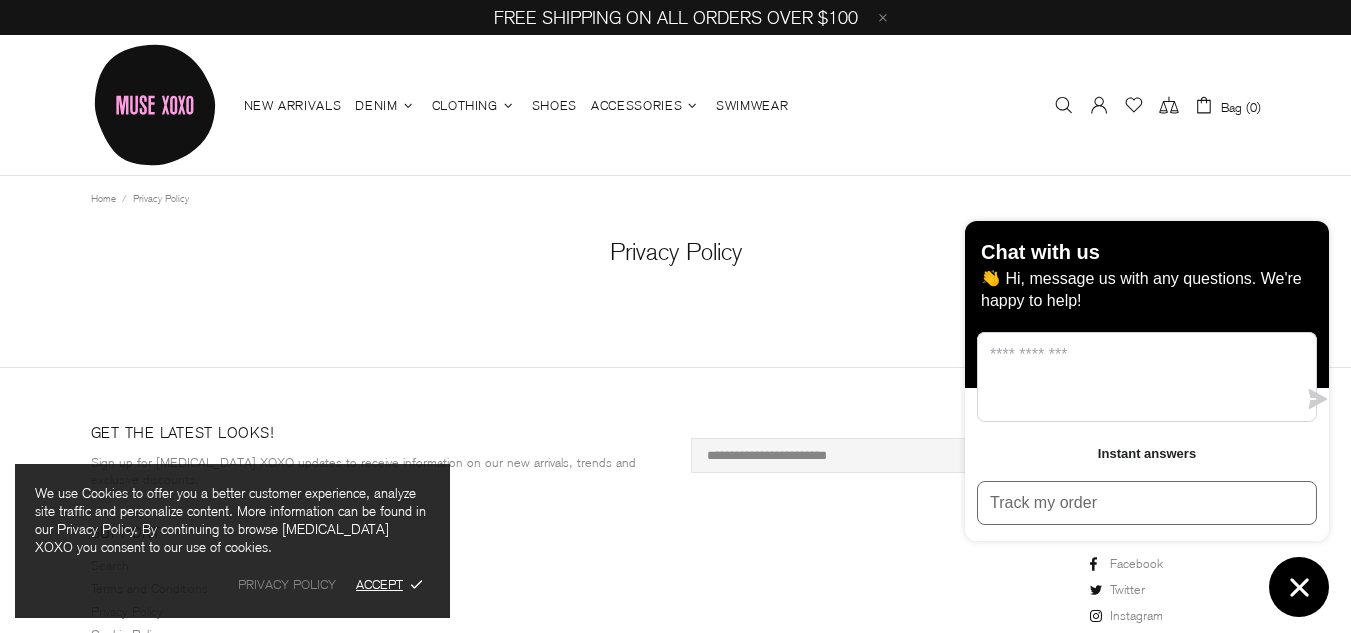 scroll, scrollTop: 0, scrollLeft: 0, axis: both 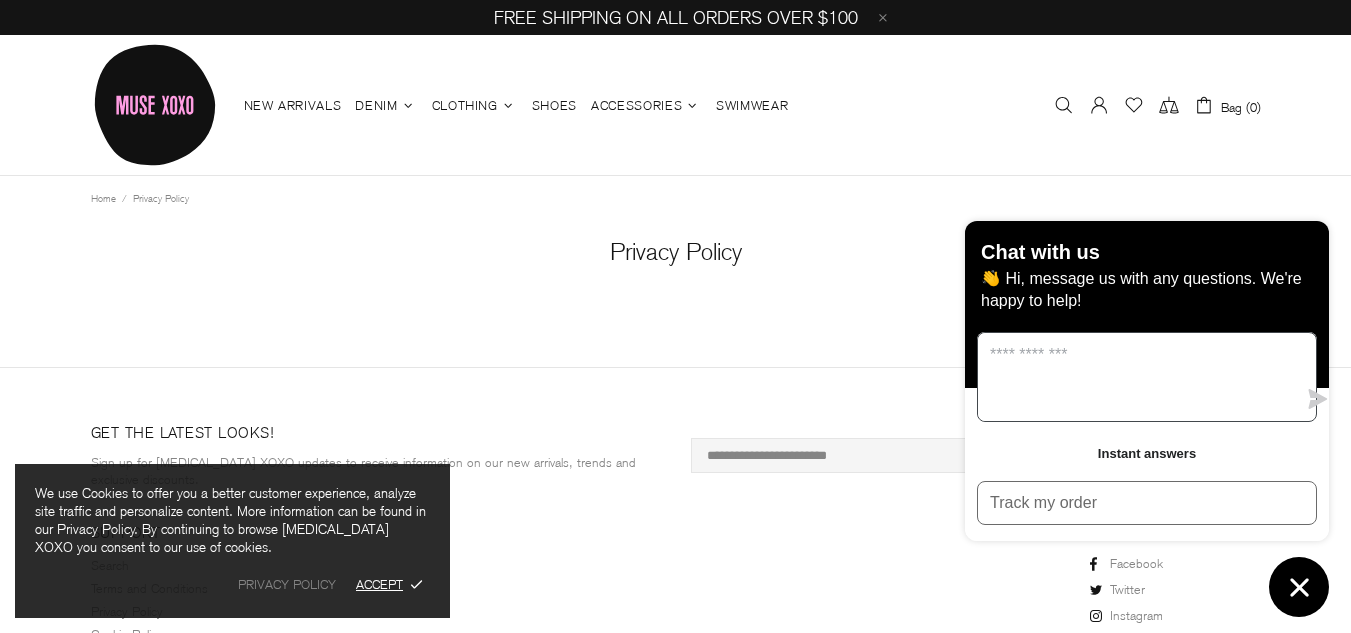 click at bounding box center [1137, 377] 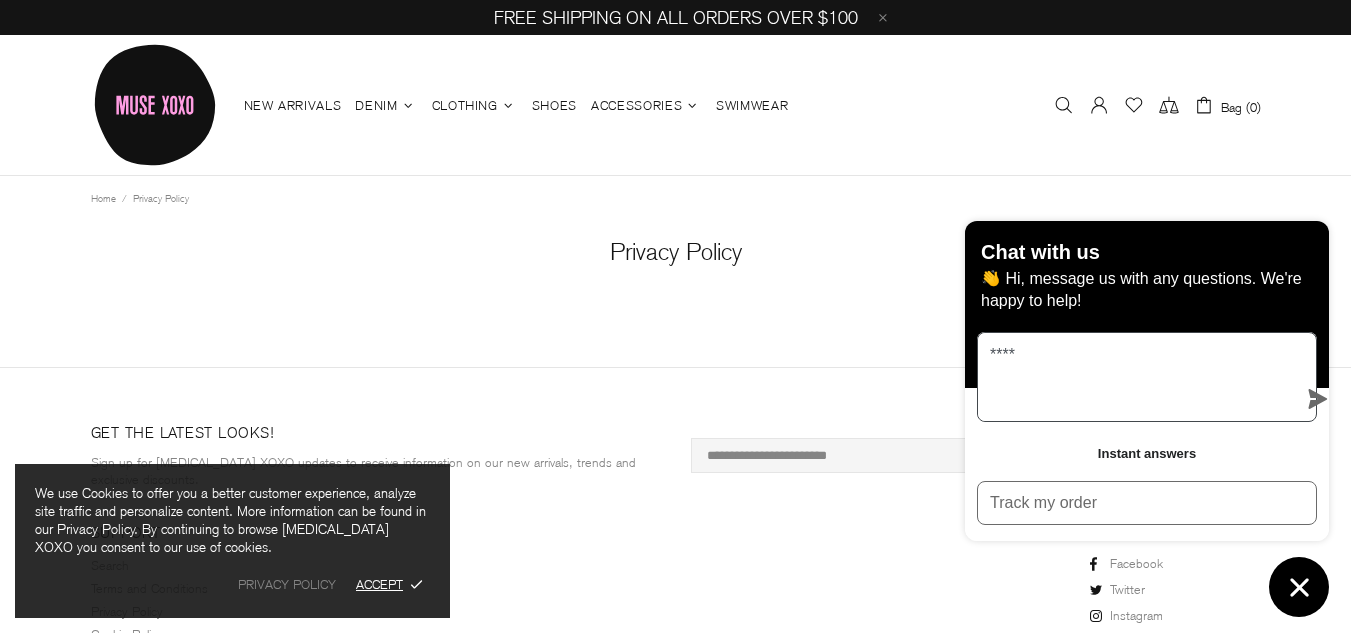 type on "*****" 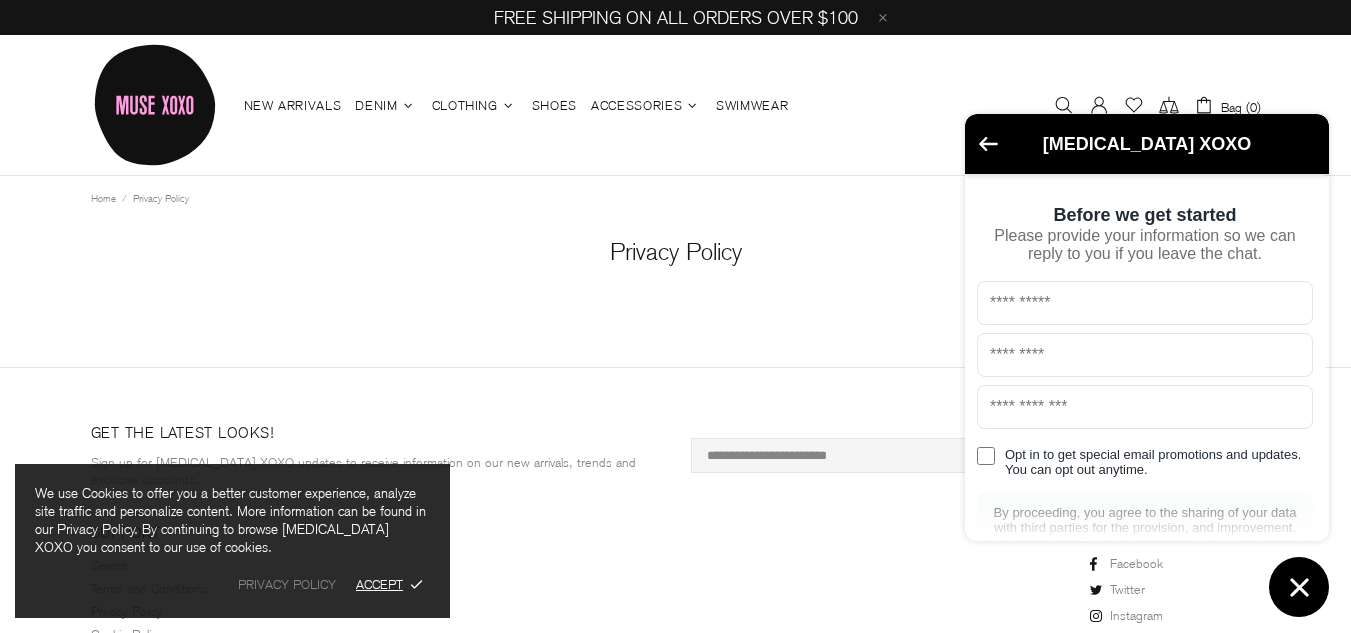 click at bounding box center [1145, 303] 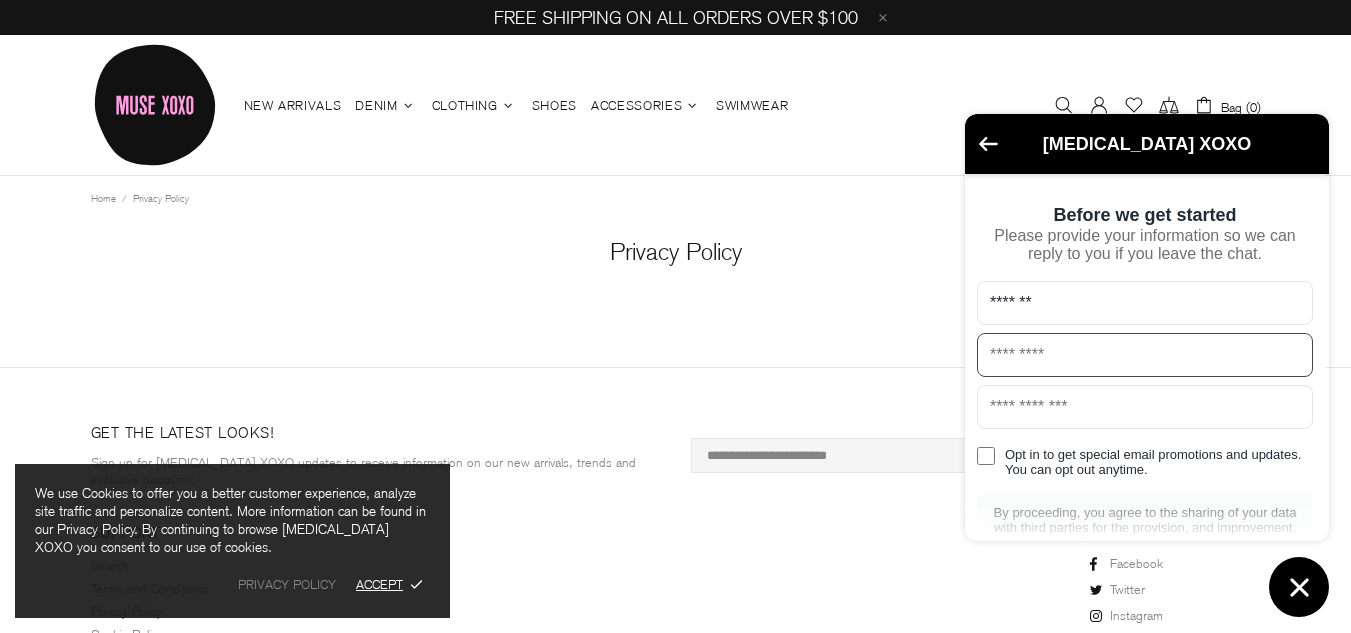 type on "******" 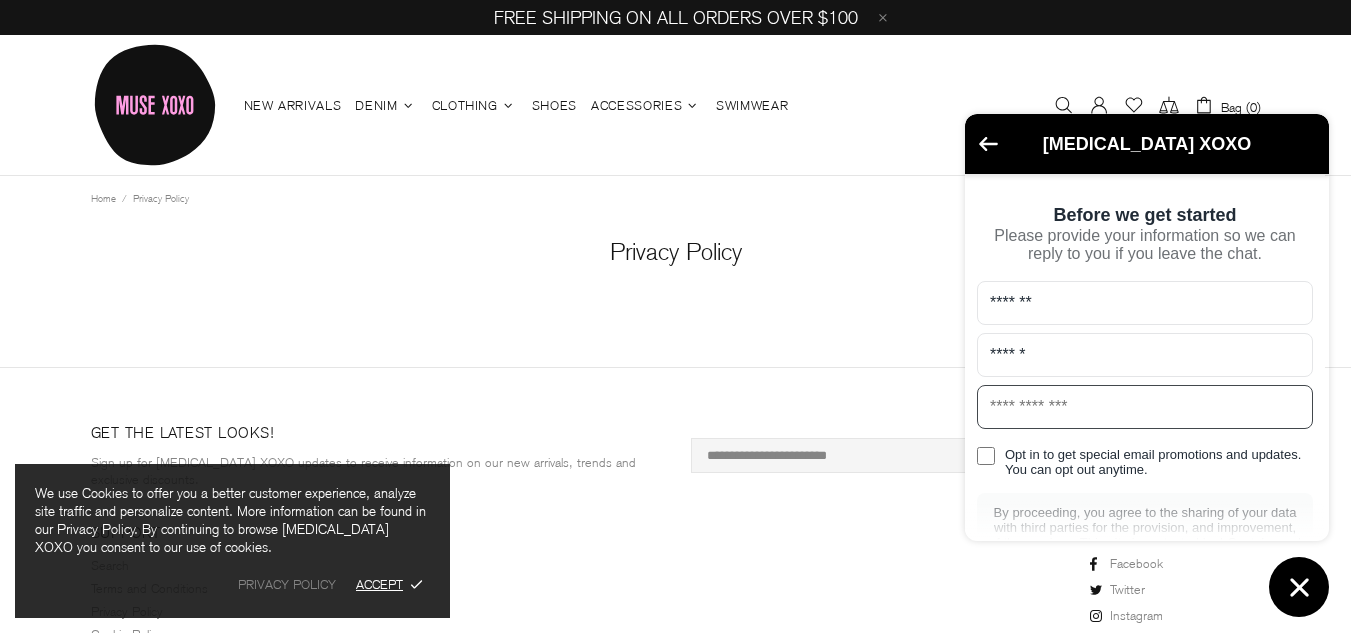type on "**********" 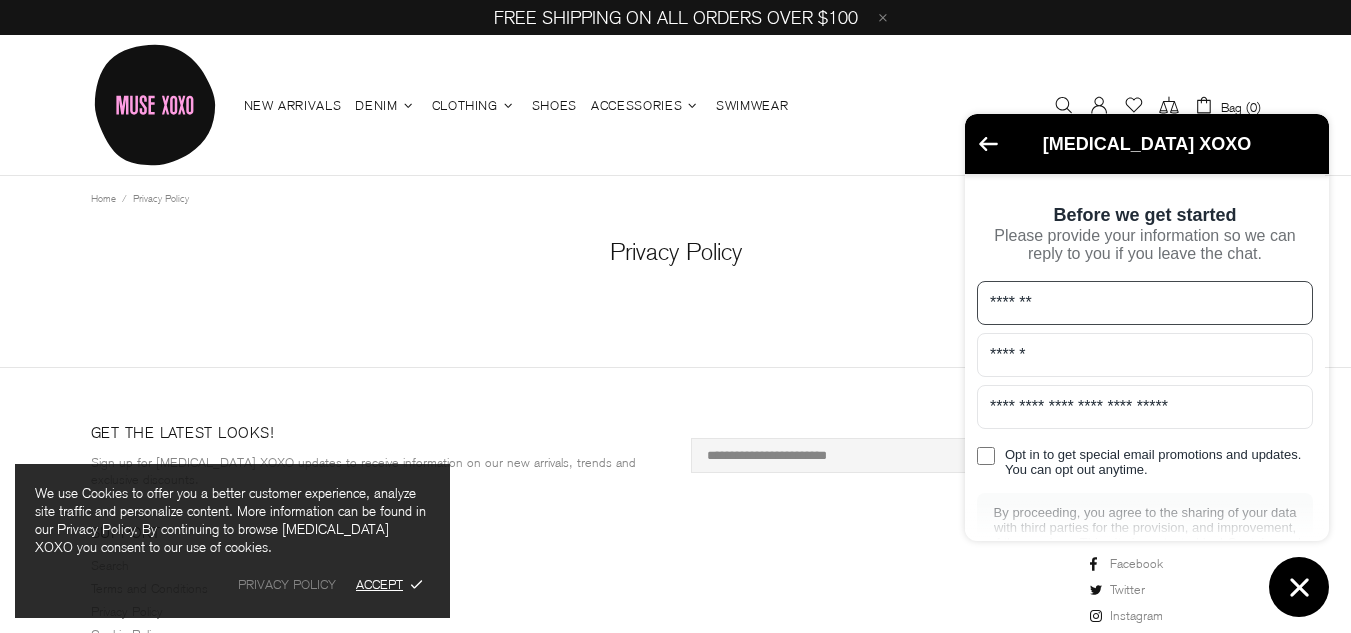 scroll, scrollTop: 128, scrollLeft: 0, axis: vertical 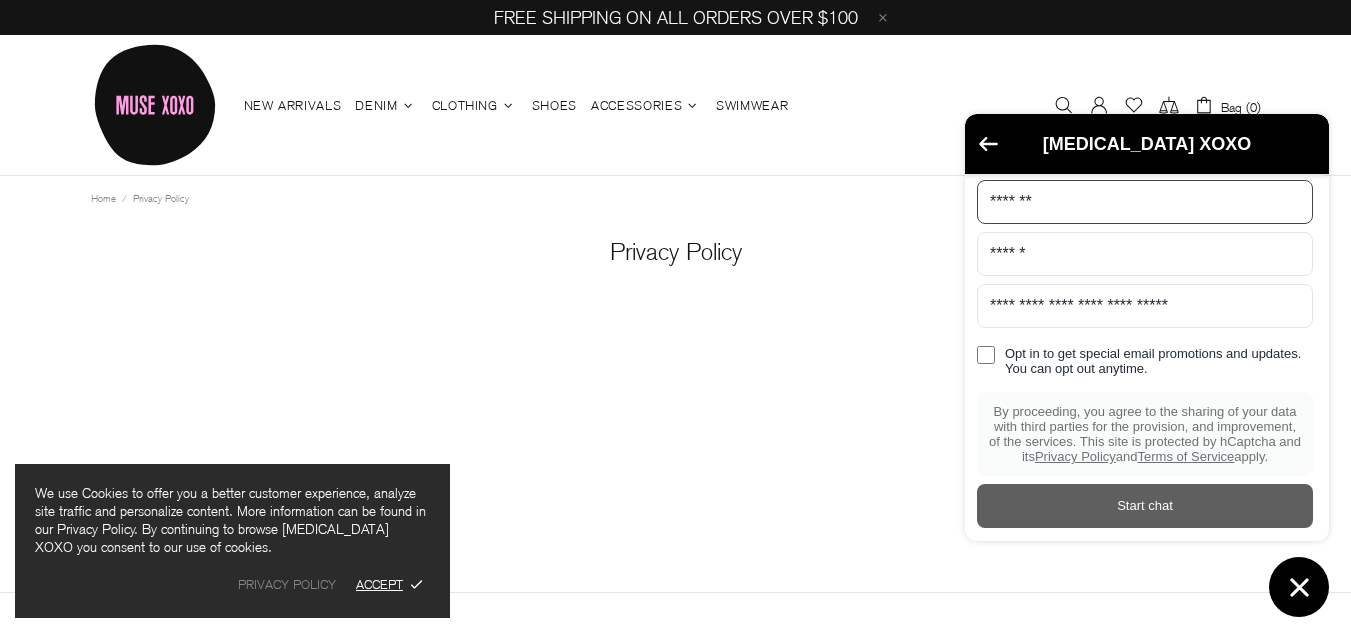 click on "Start chat" at bounding box center [1145, 506] 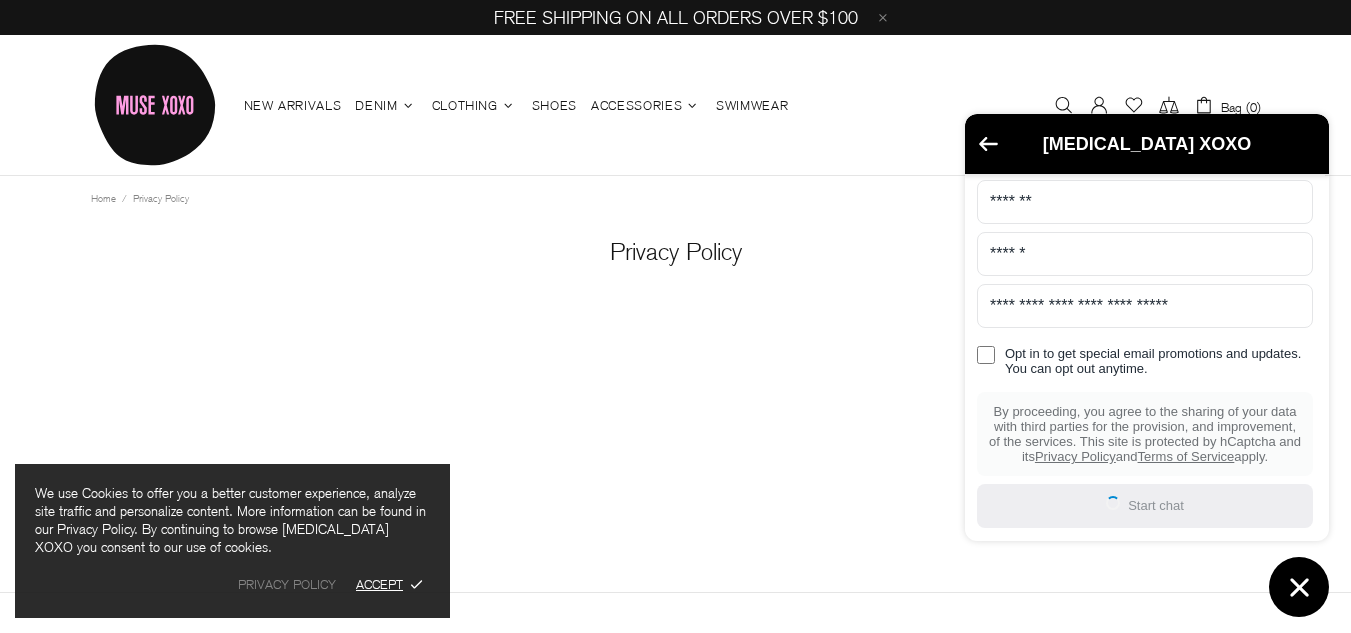 scroll, scrollTop: 0, scrollLeft: 0, axis: both 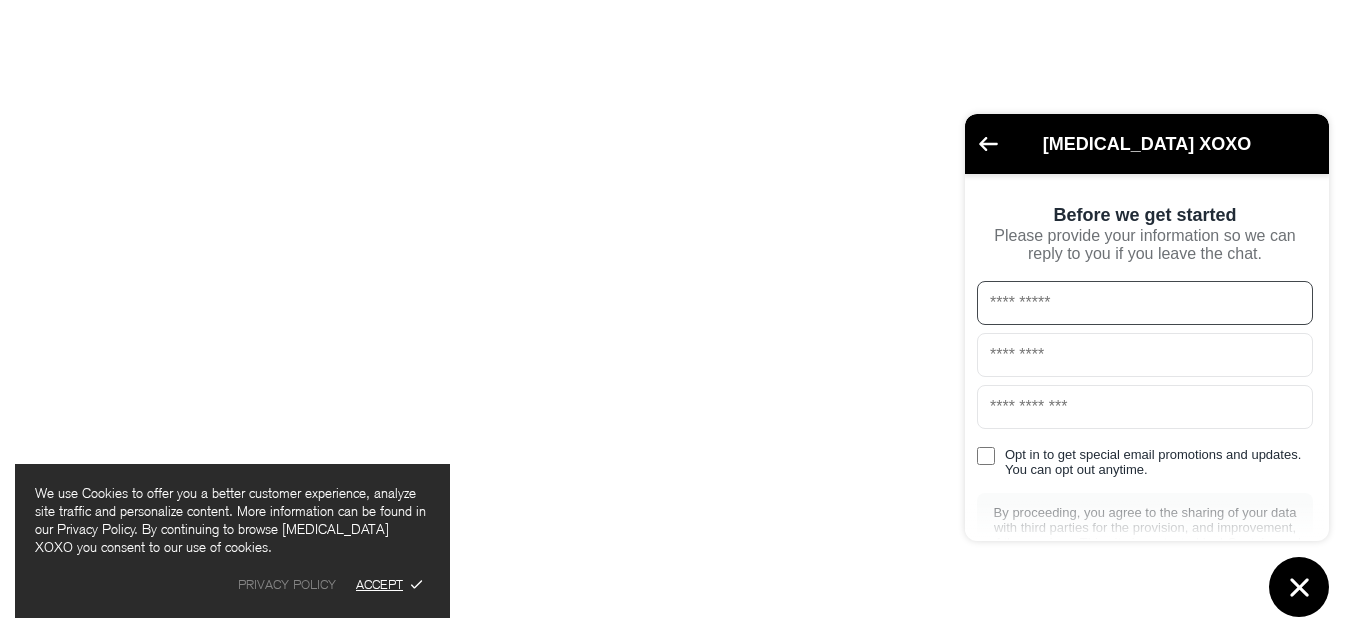 click at bounding box center [1145, 303] 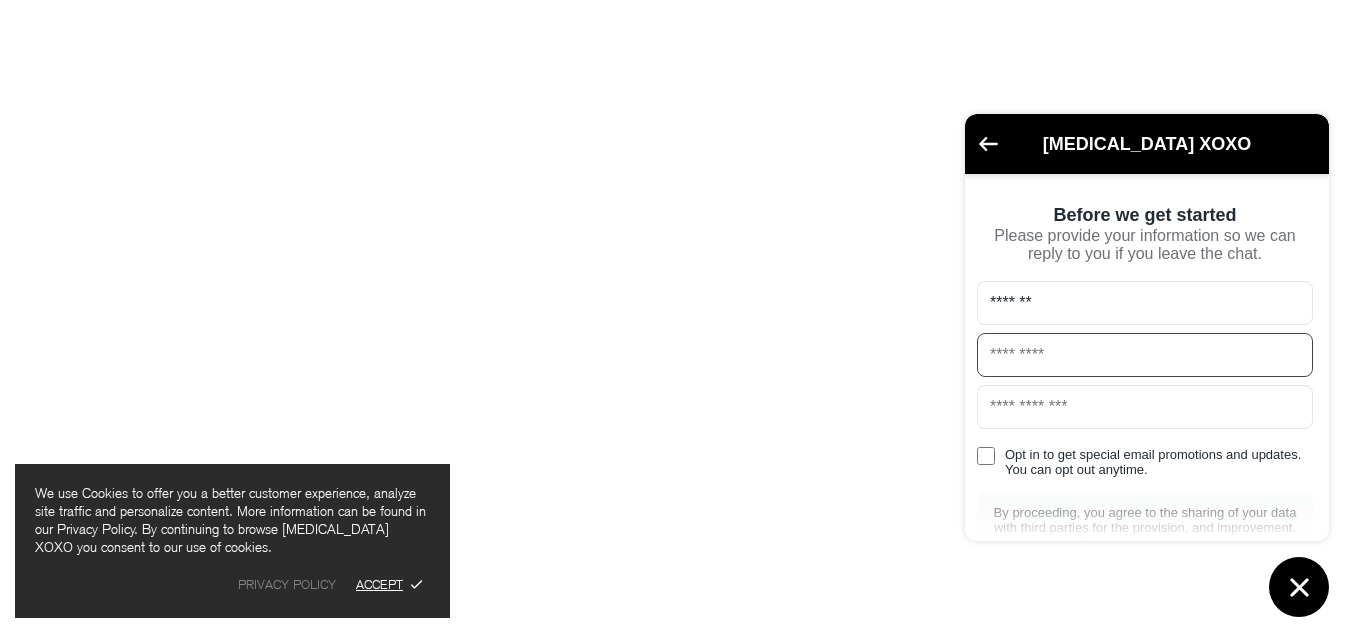 type on "******" 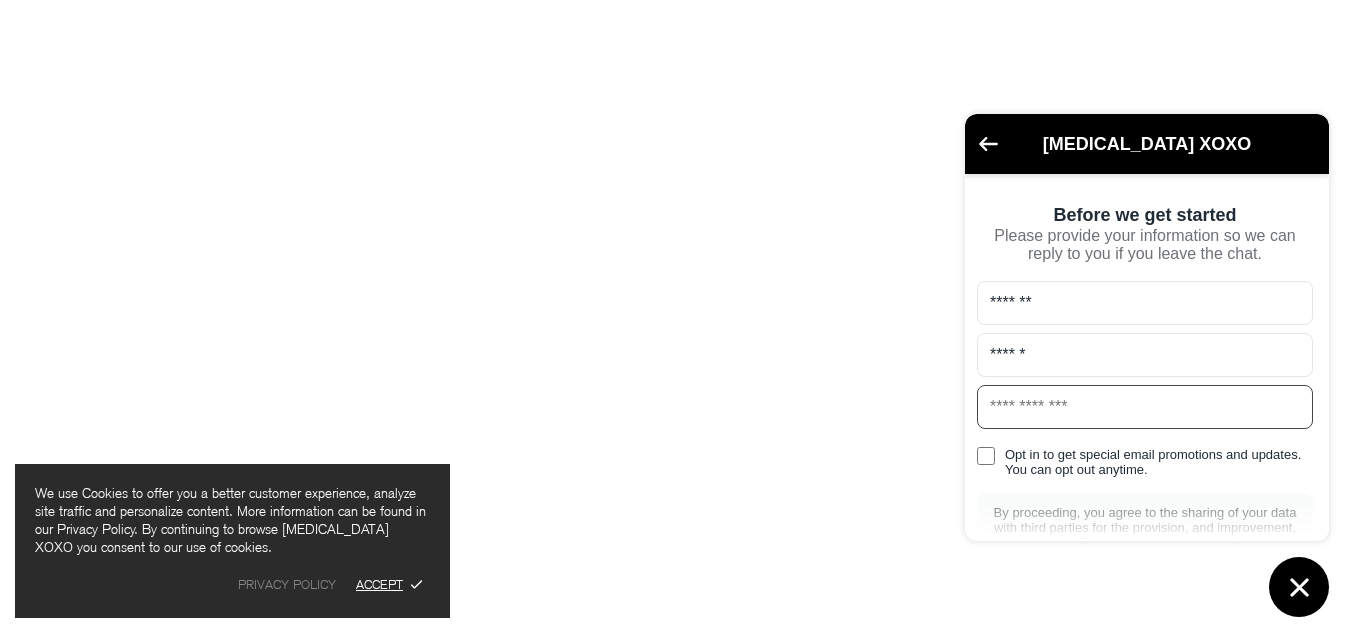 type on "**********" 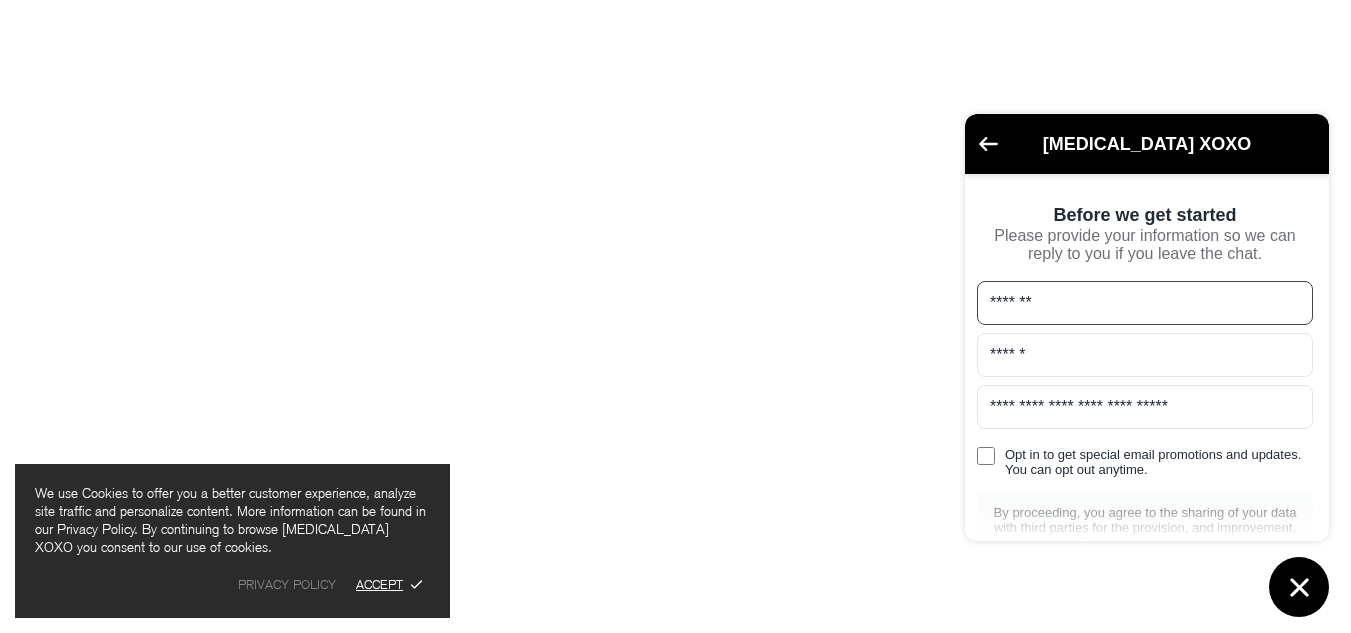 scroll, scrollTop: 128, scrollLeft: 0, axis: vertical 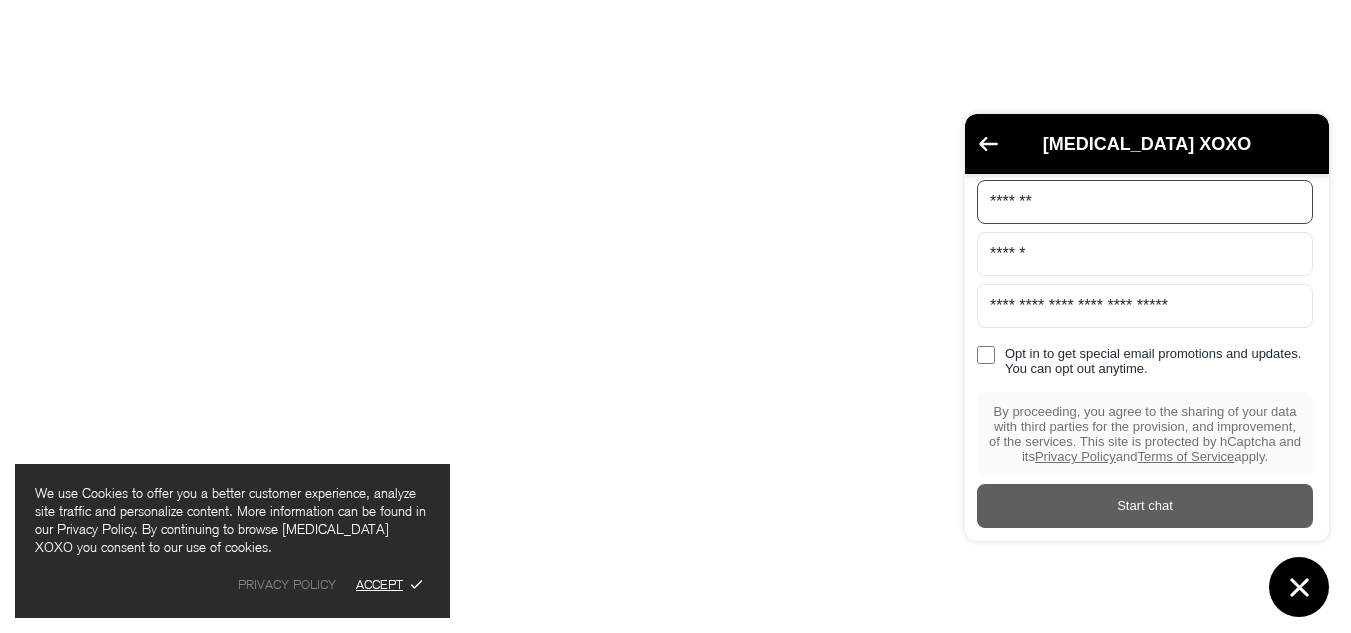 click at bounding box center [1145, 506] 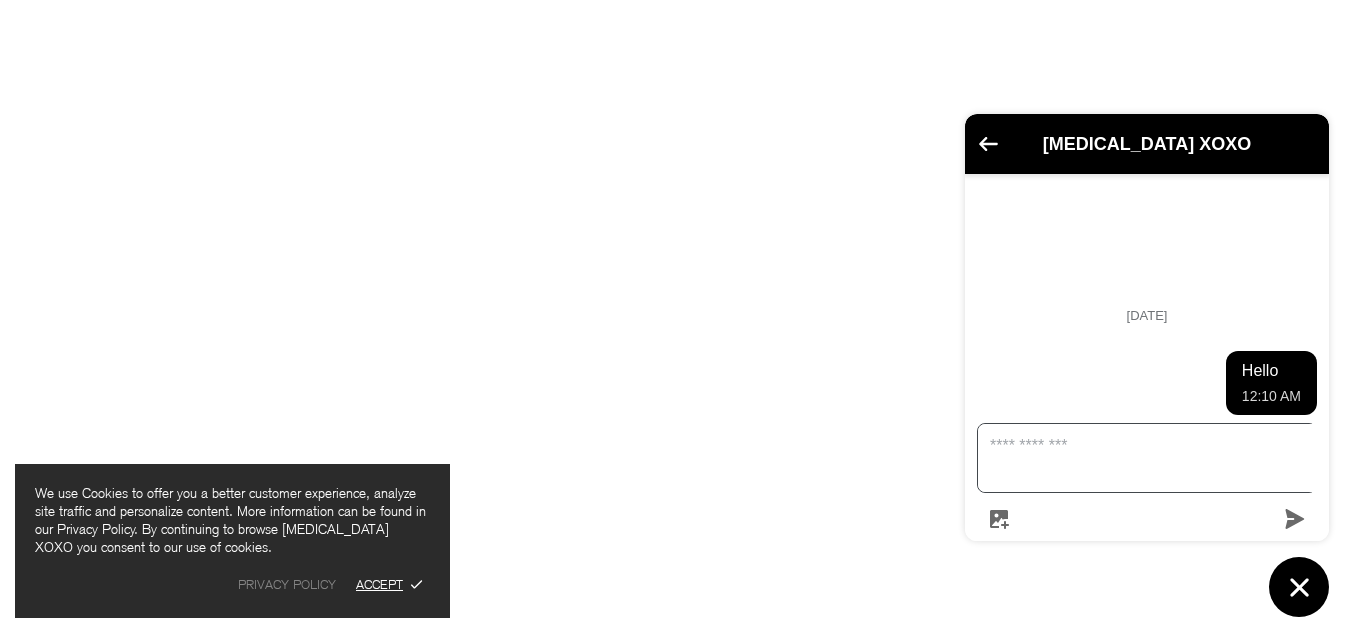click at bounding box center (1159, 458) 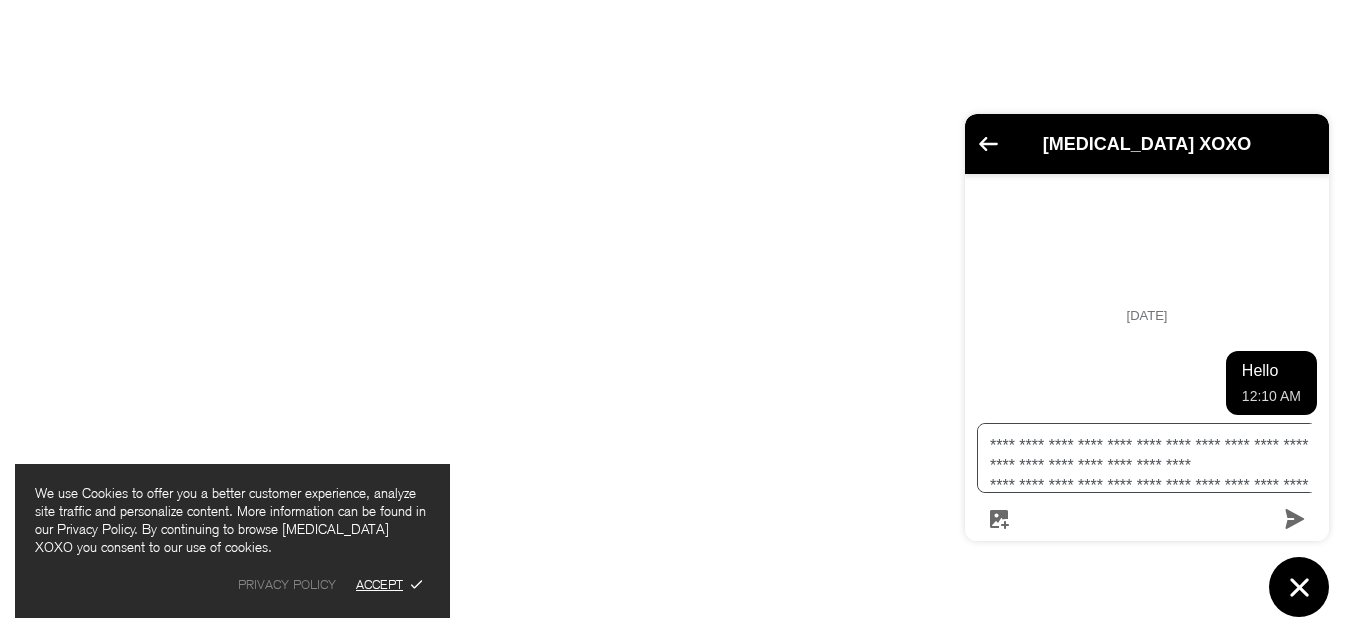 scroll, scrollTop: 0, scrollLeft: 0, axis: both 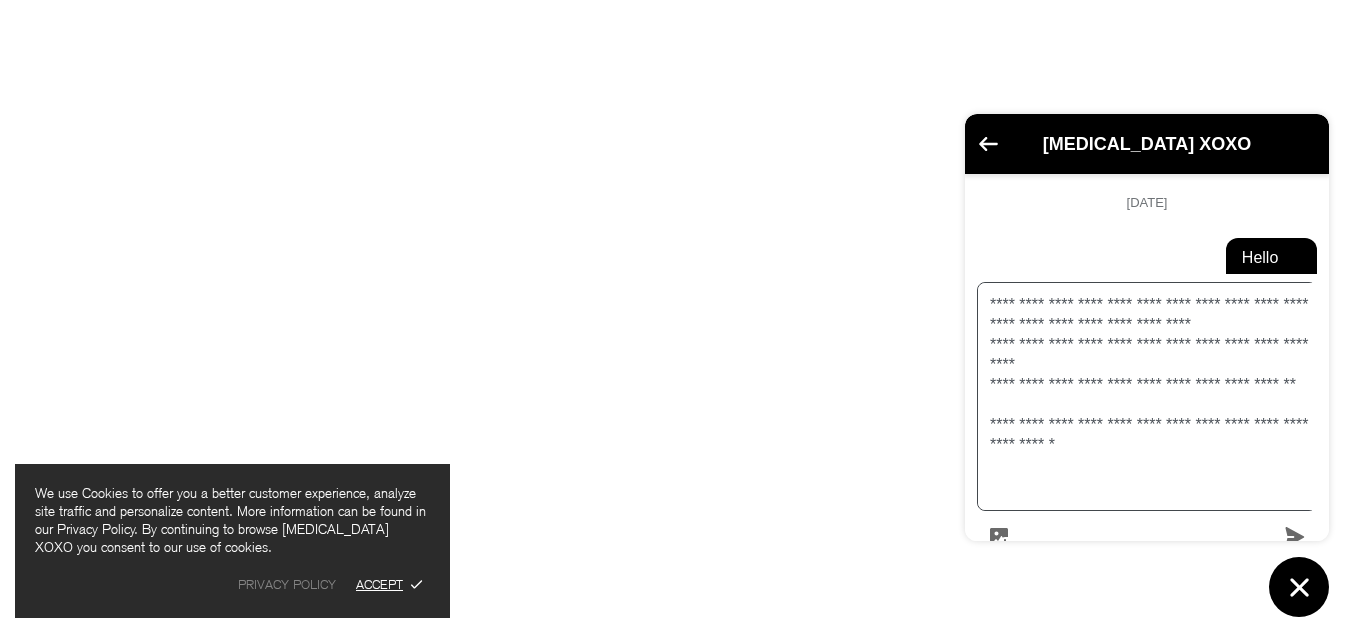 drag, startPoint x: 1157, startPoint y: 411, endPoint x: 1015, endPoint y: 389, distance: 143.69412 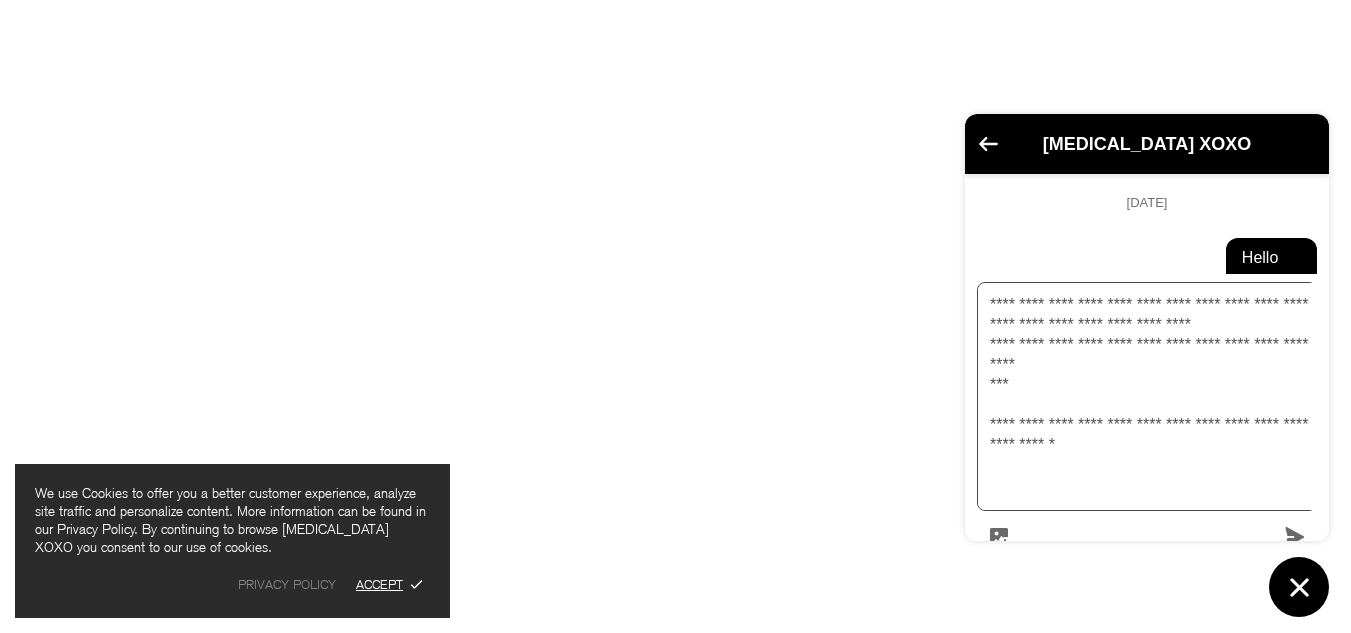 scroll, scrollTop: 0, scrollLeft: 0, axis: both 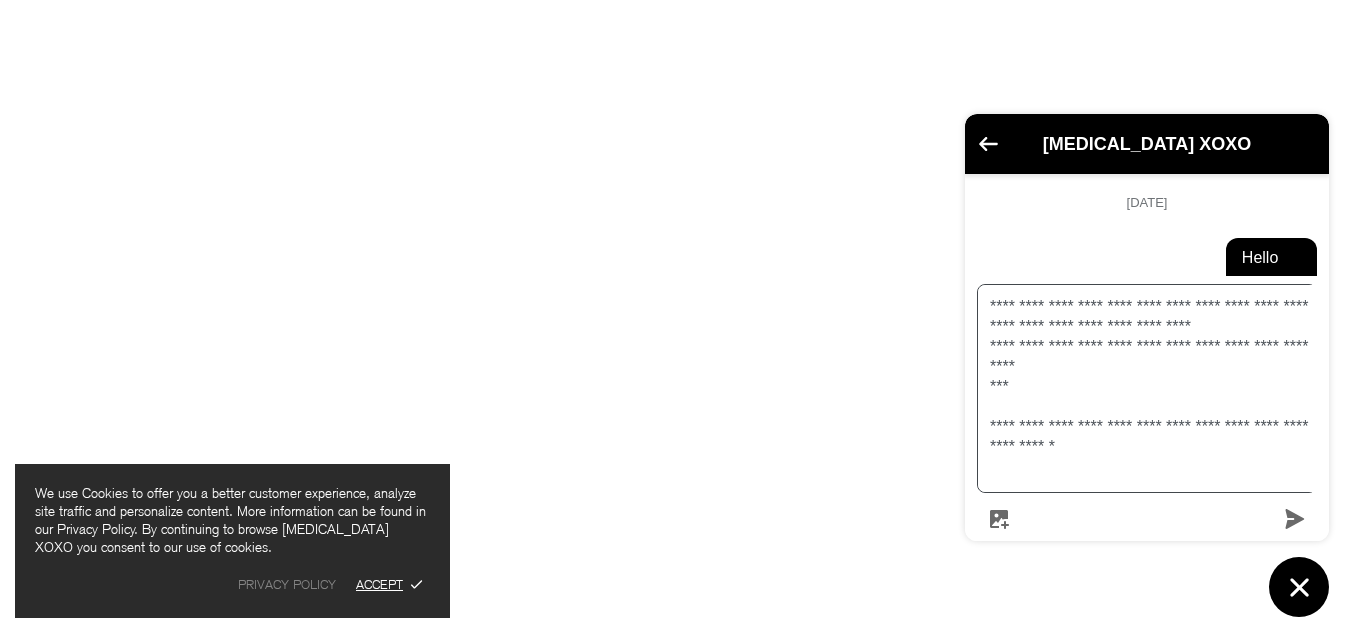 paste on "**********" 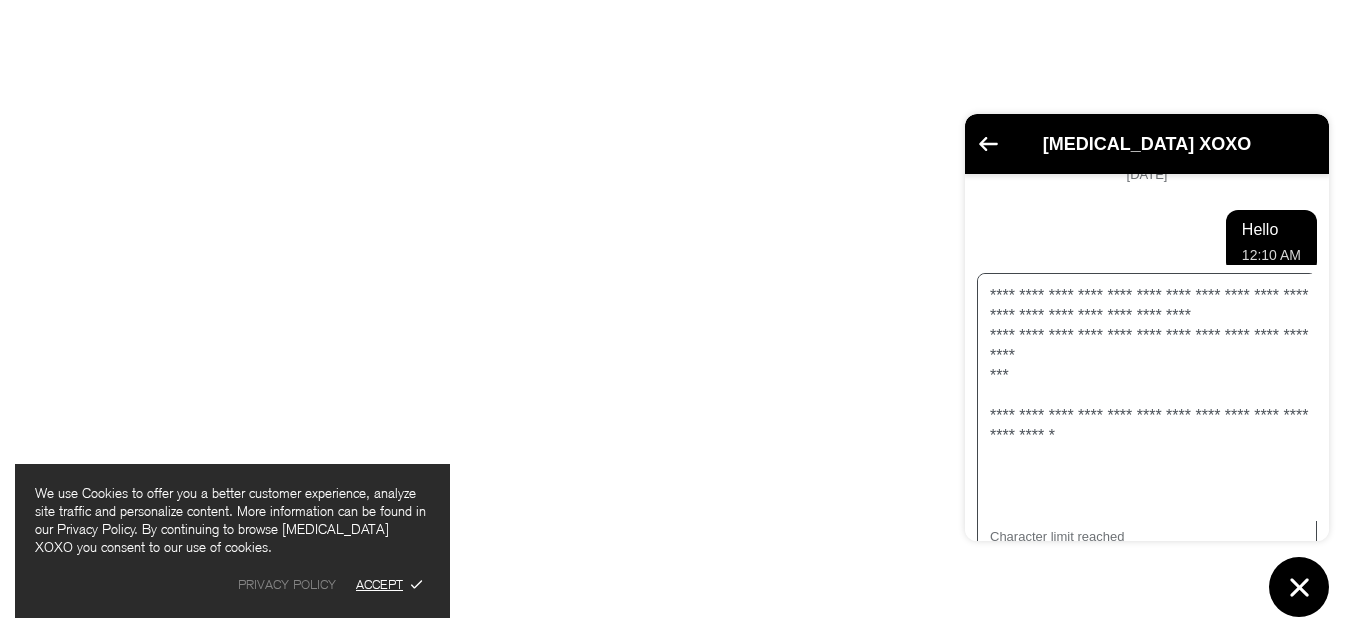 scroll, scrollTop: 0, scrollLeft: 0, axis: both 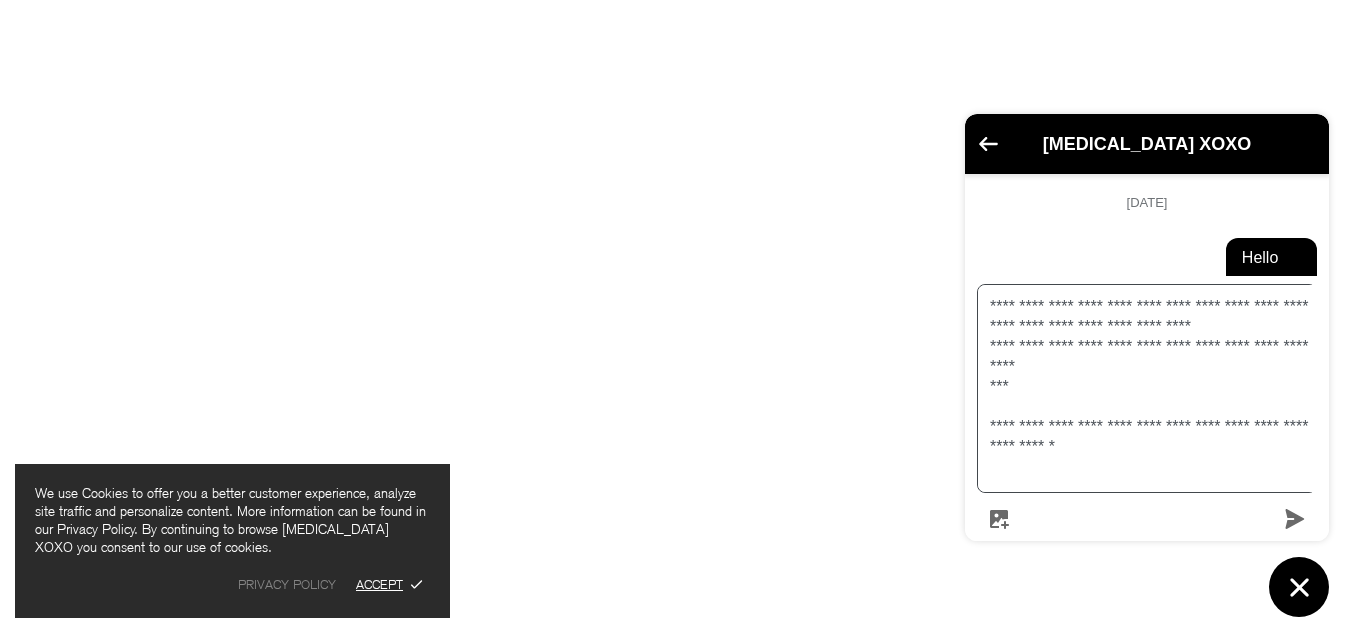 paste on "**********" 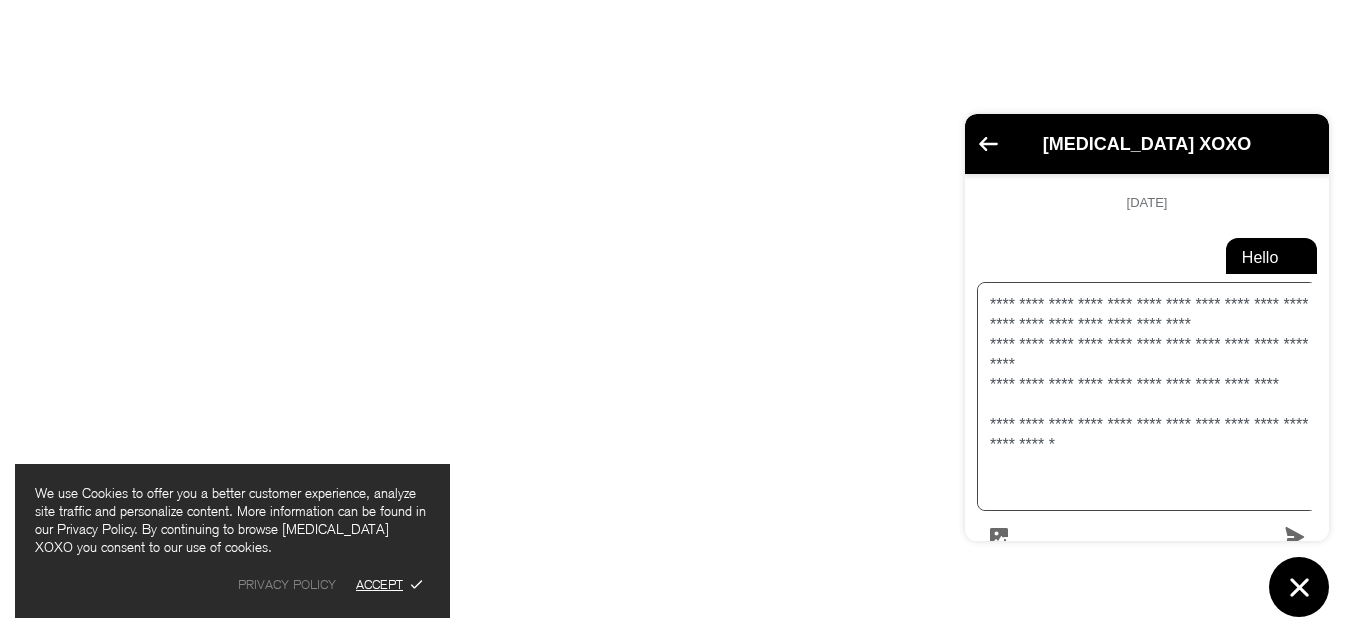 scroll, scrollTop: 0, scrollLeft: 0, axis: both 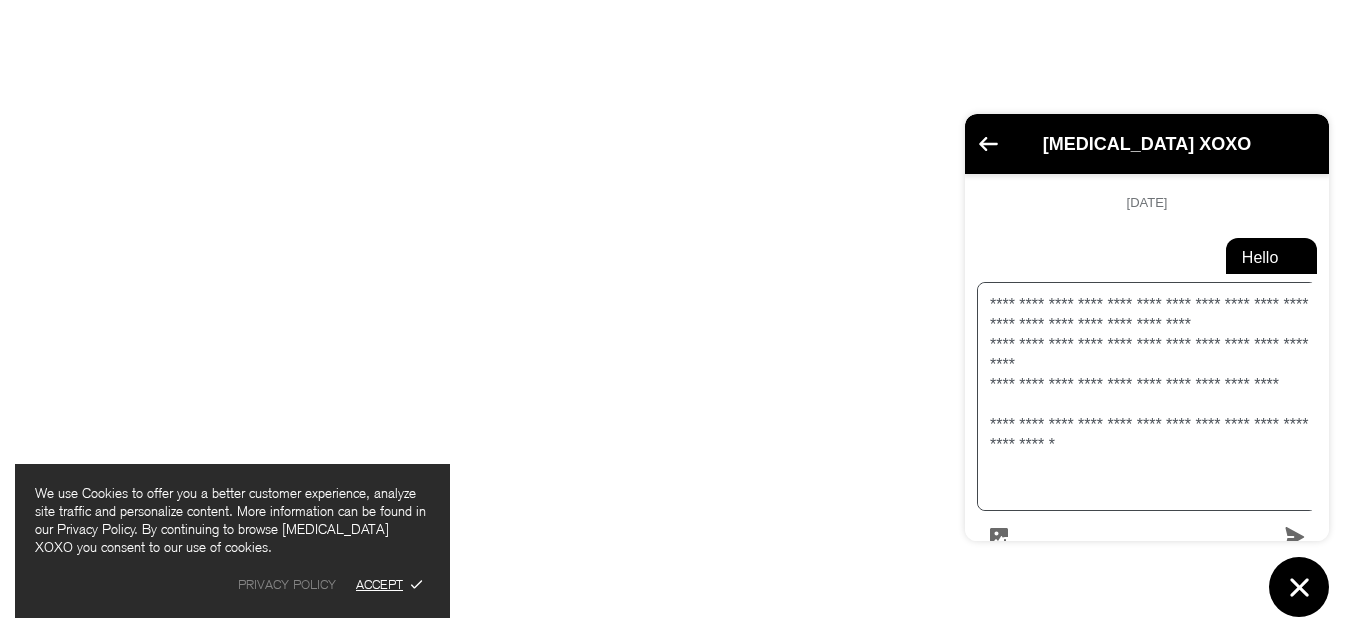 type on "**********" 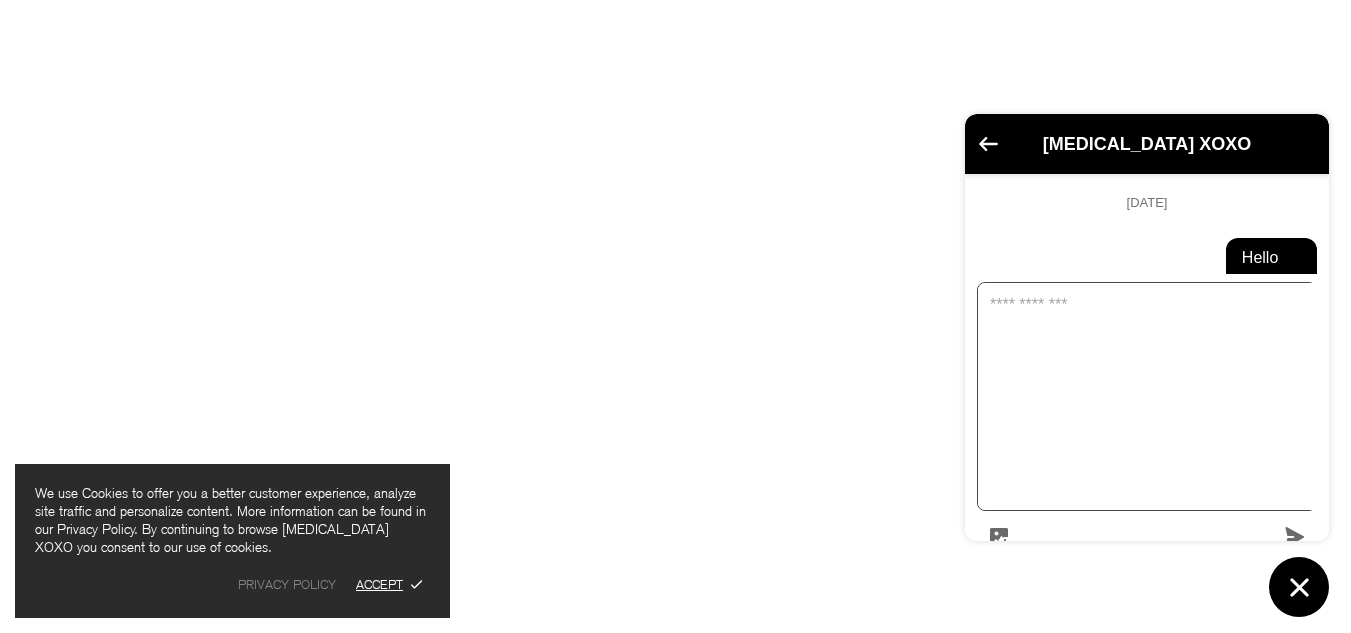 scroll, scrollTop: 209, scrollLeft: 0, axis: vertical 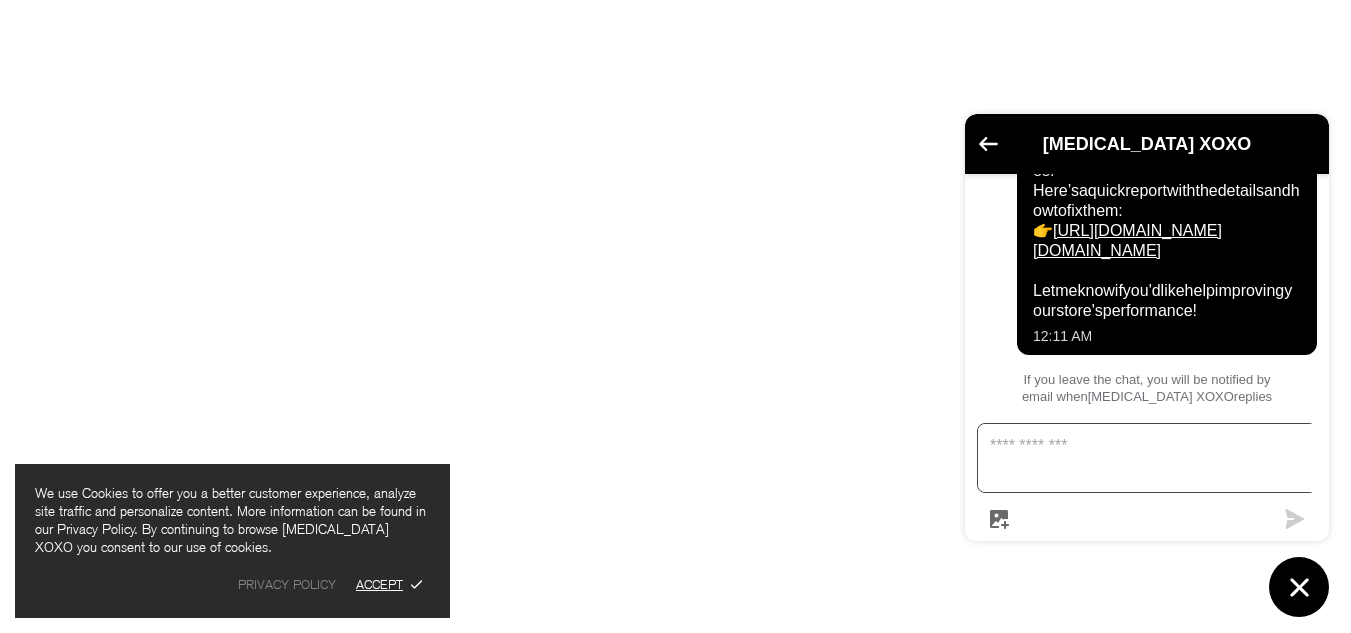click 